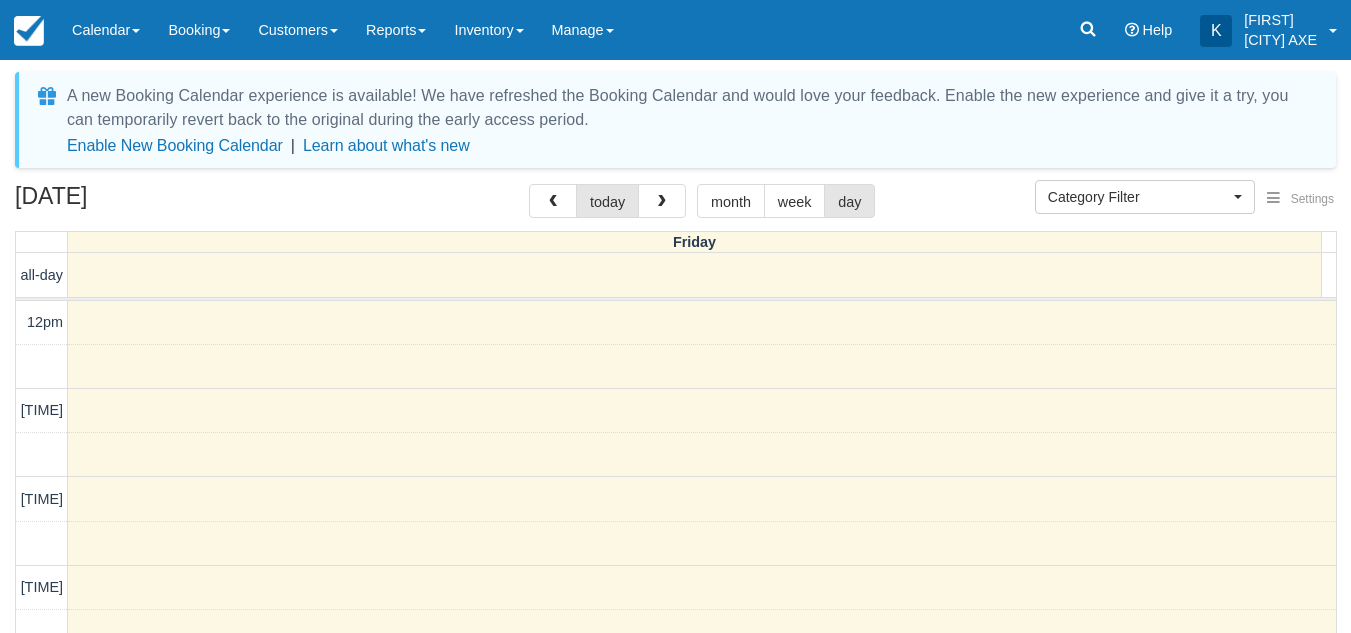 select 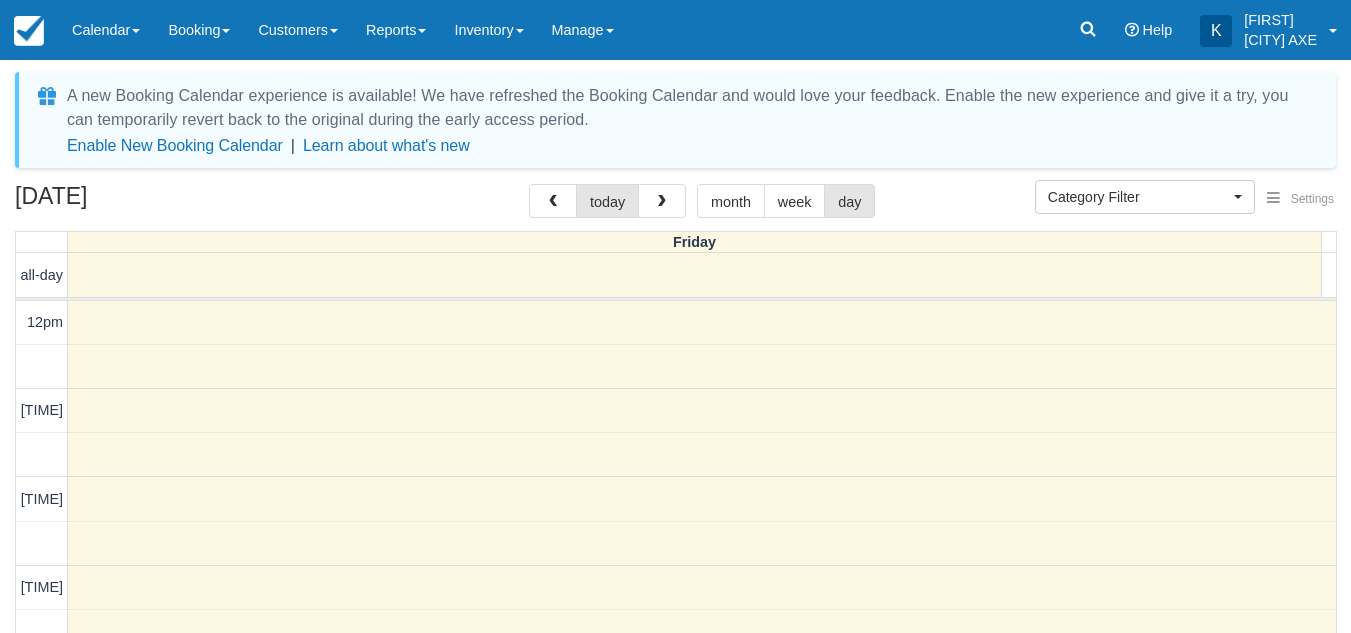 scroll, scrollTop: 0, scrollLeft: 0, axis: both 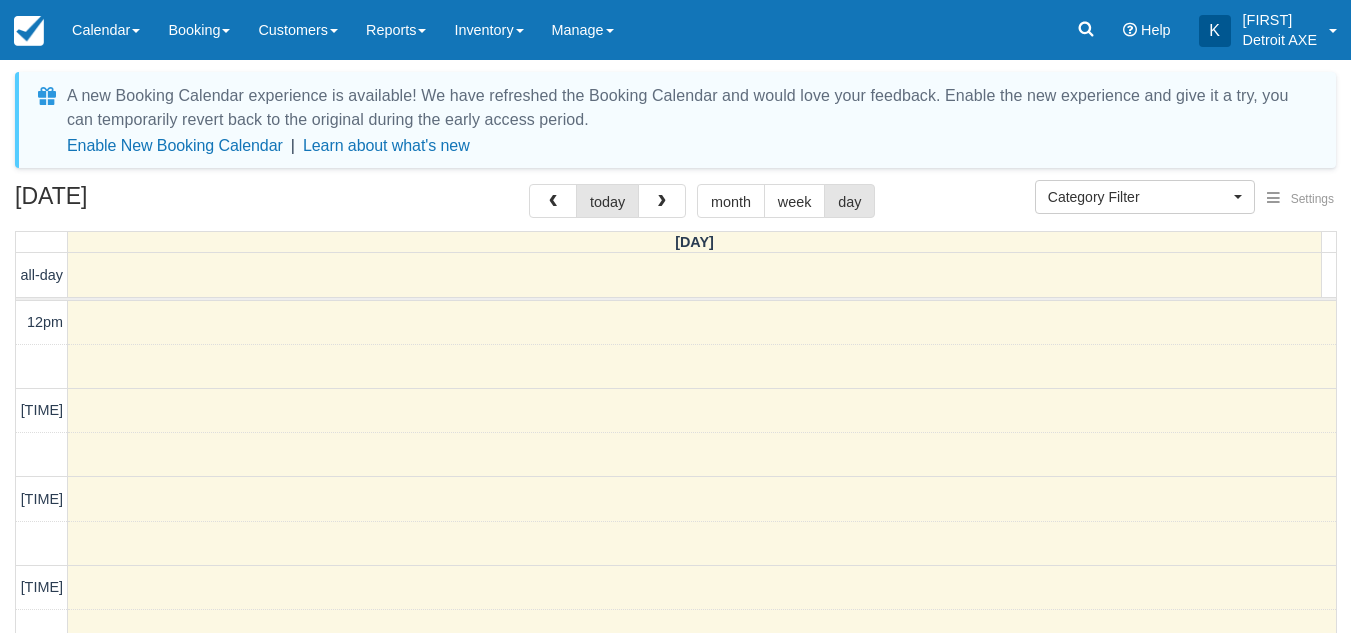 select 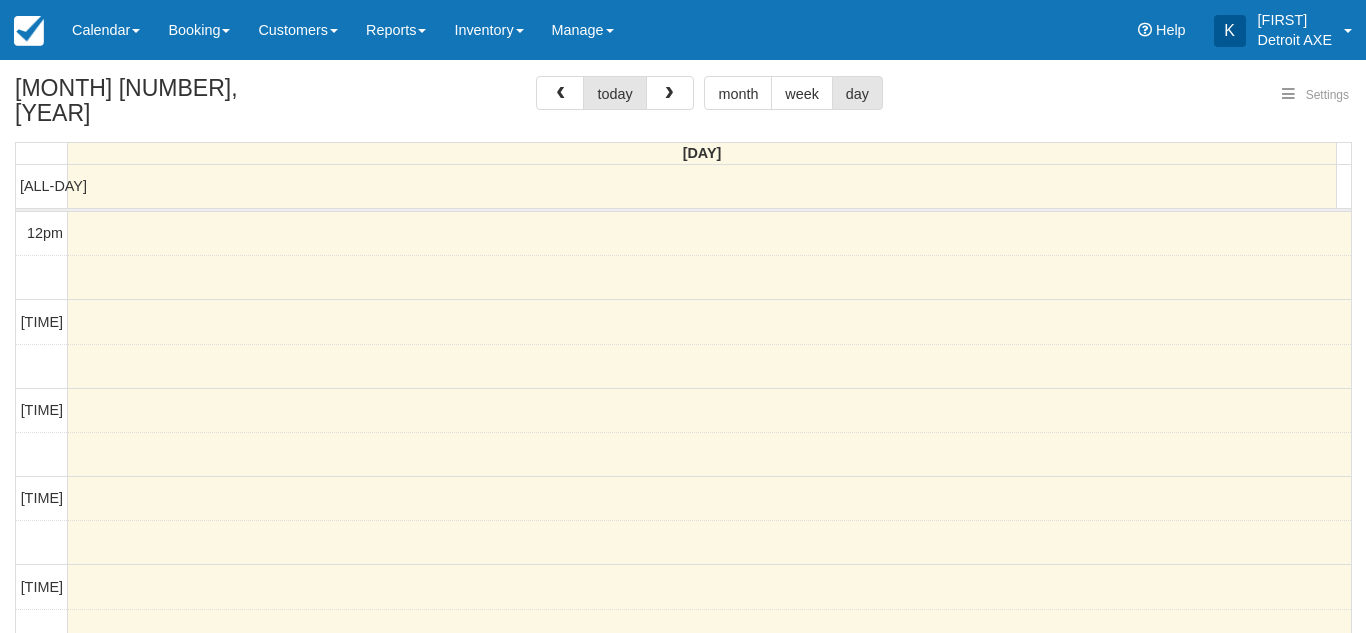 select 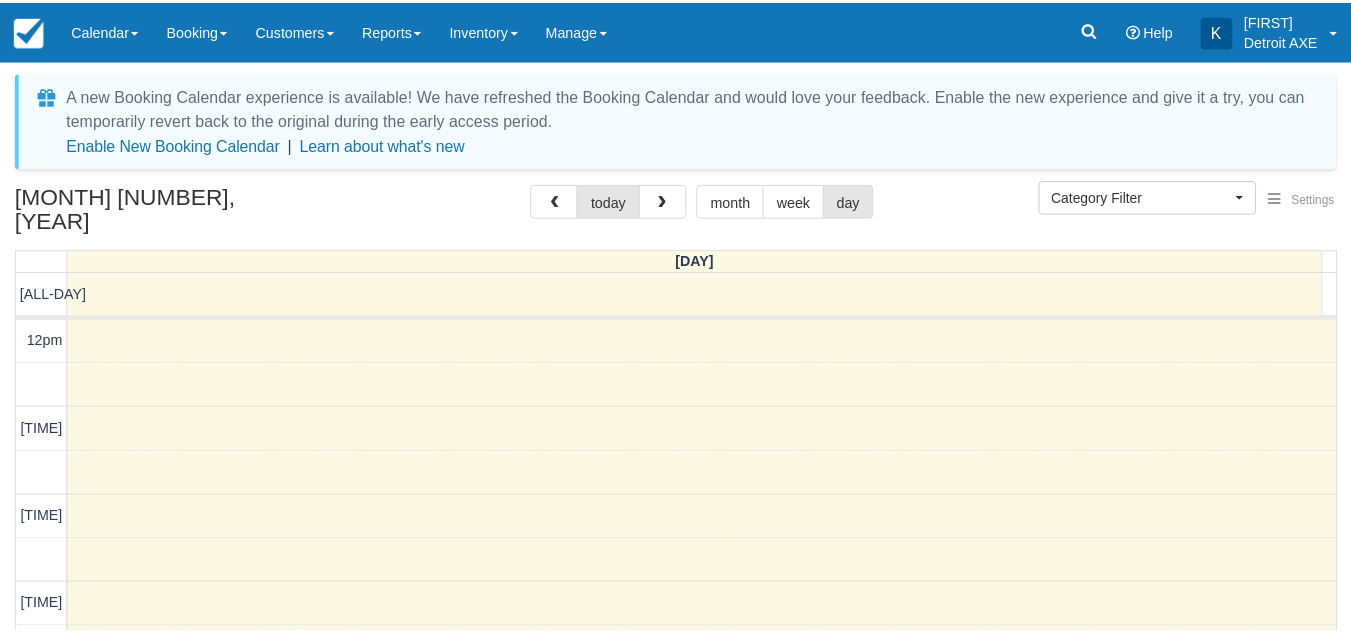 scroll, scrollTop: 0, scrollLeft: 0, axis: both 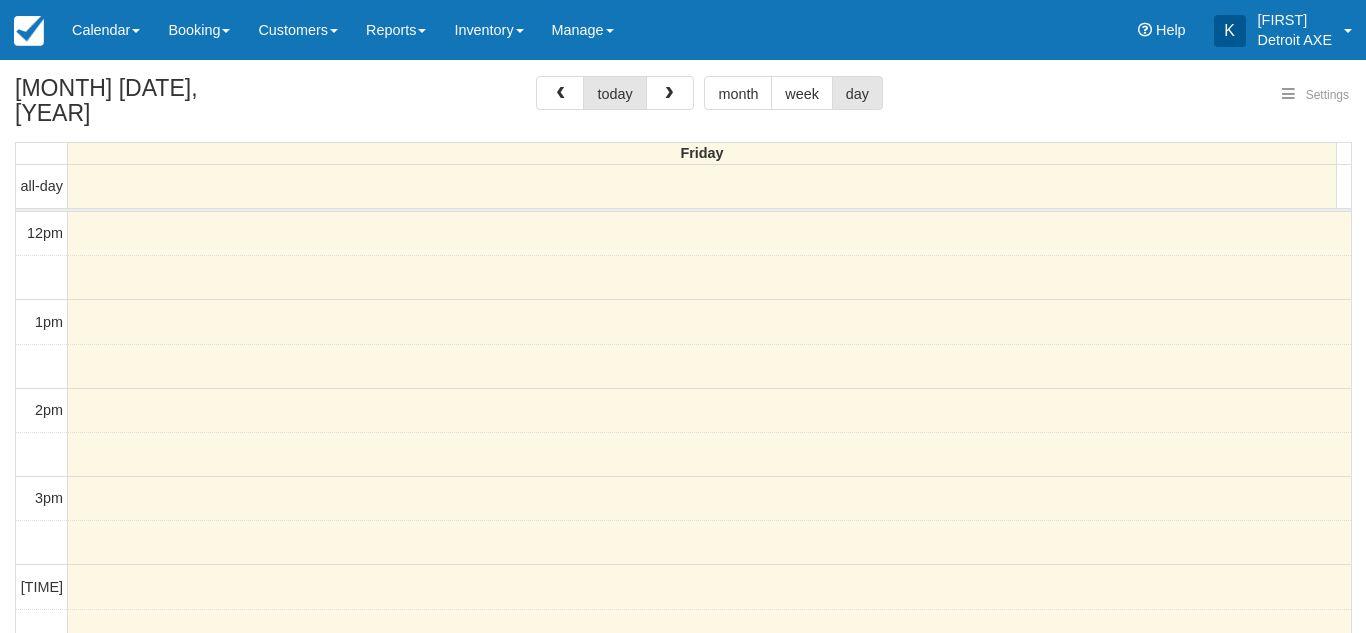 select 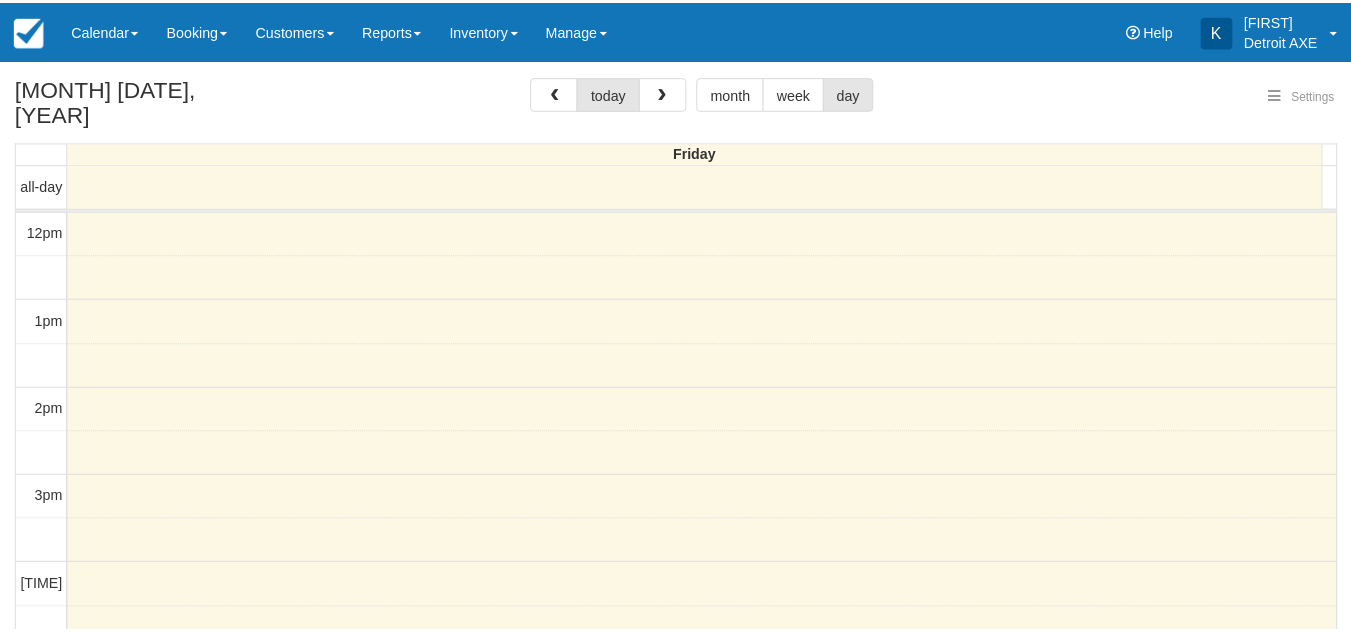 scroll, scrollTop: 0, scrollLeft: 0, axis: both 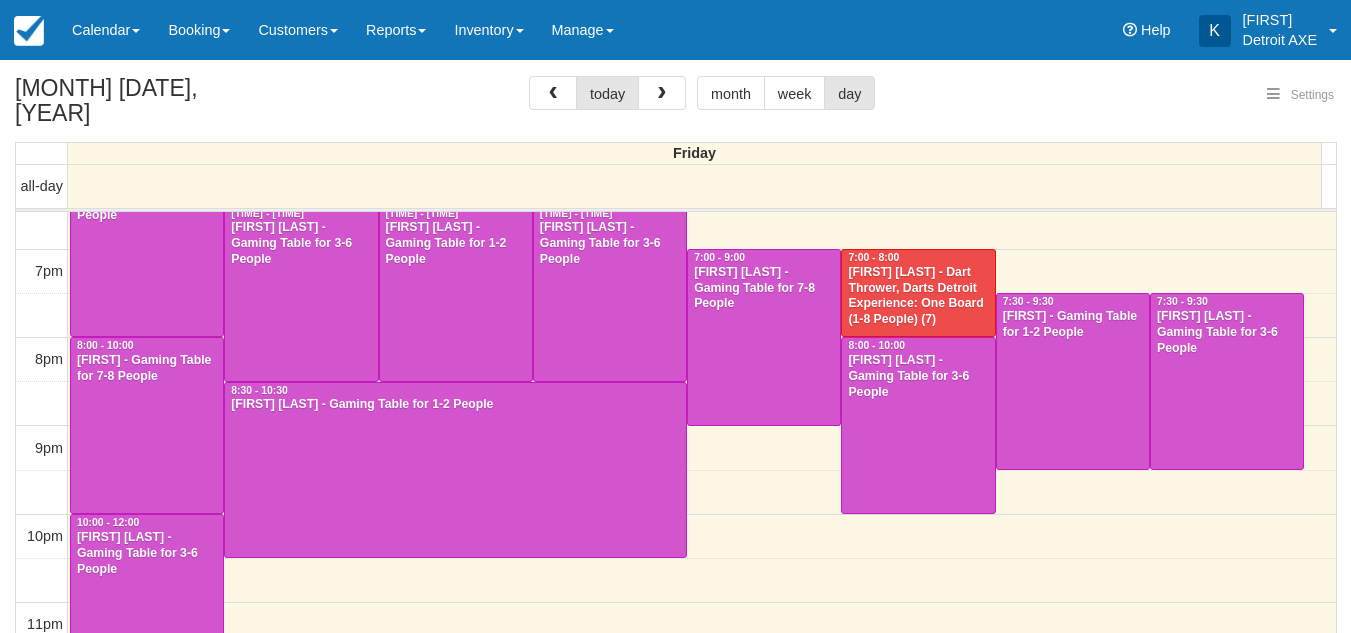 select 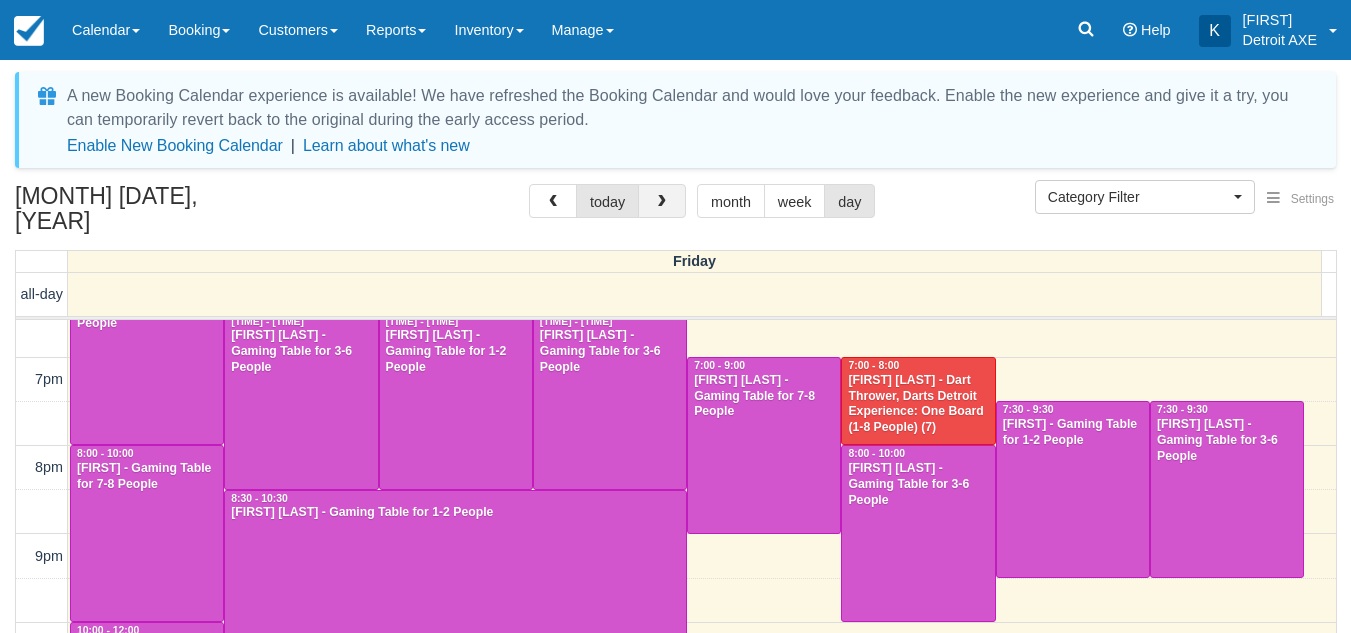 click at bounding box center (662, 202) 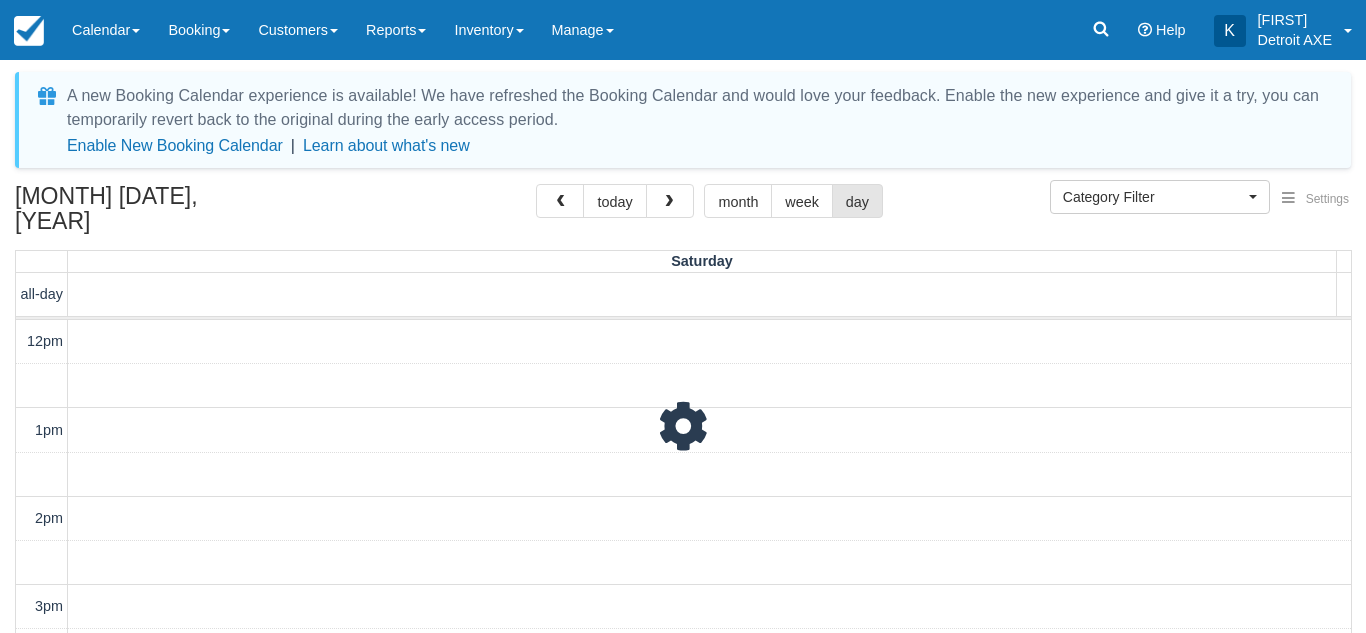 scroll, scrollTop: 734, scrollLeft: 0, axis: vertical 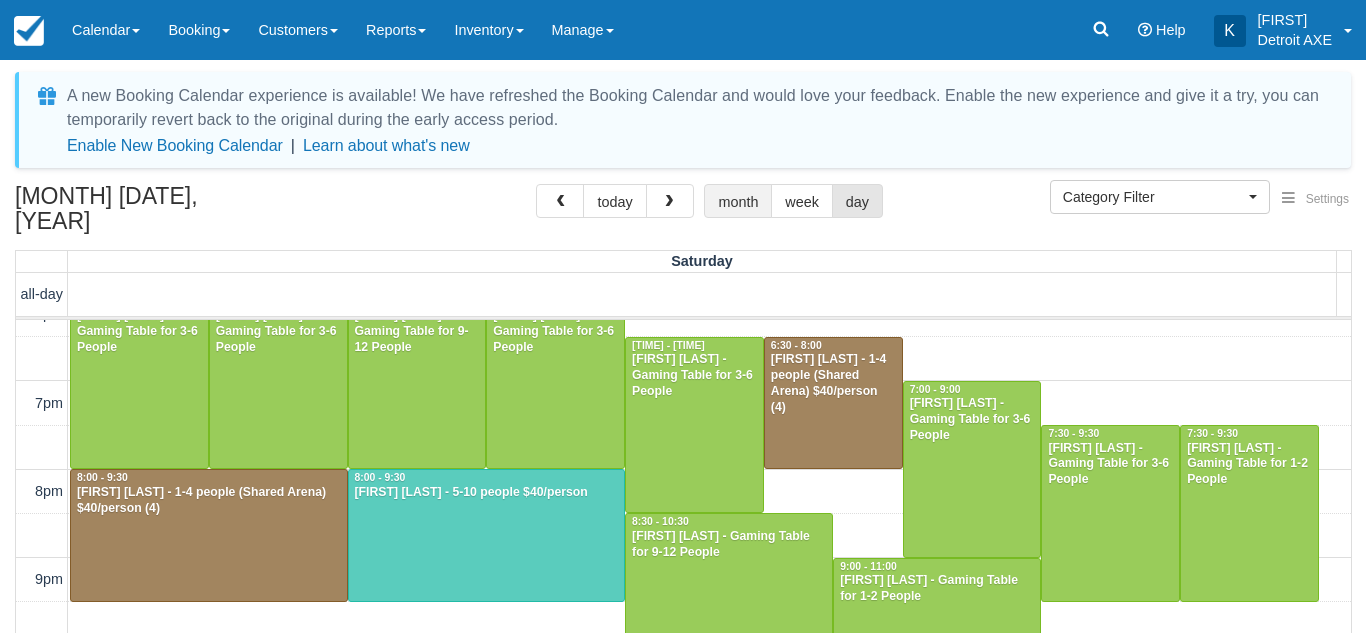 click on "month" at bounding box center [738, 201] 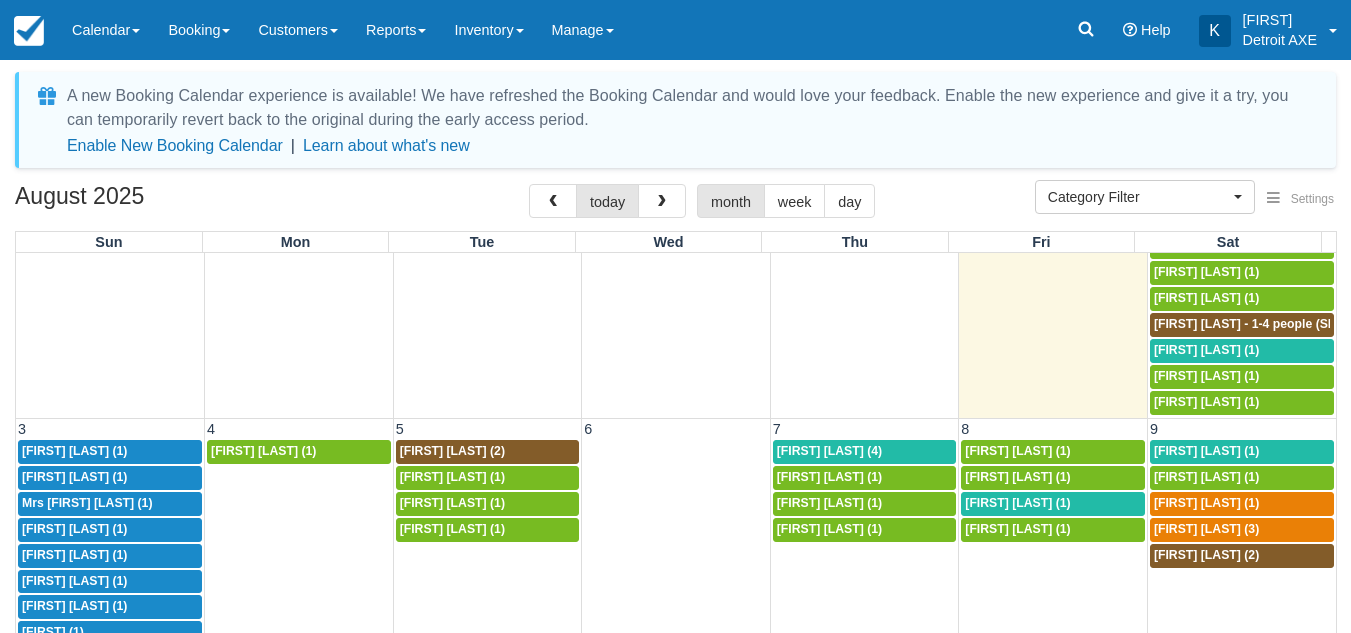 scroll, scrollTop: 904, scrollLeft: 0, axis: vertical 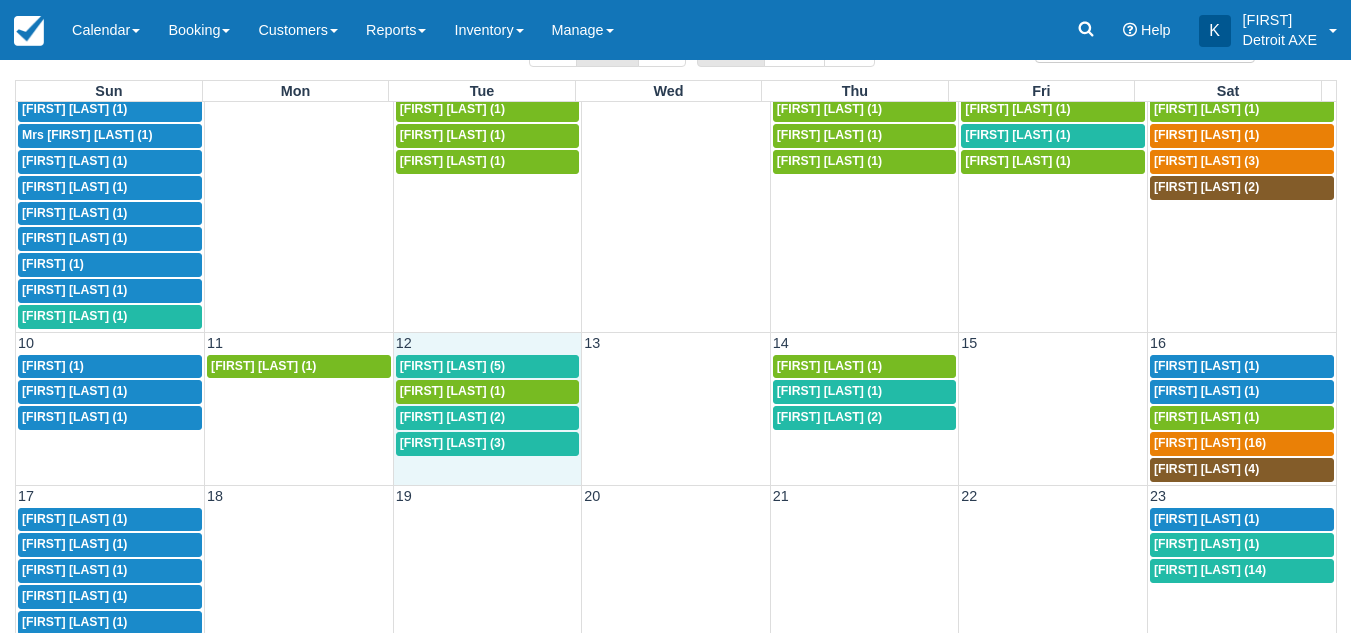 click on "12" at bounding box center [487, 342] 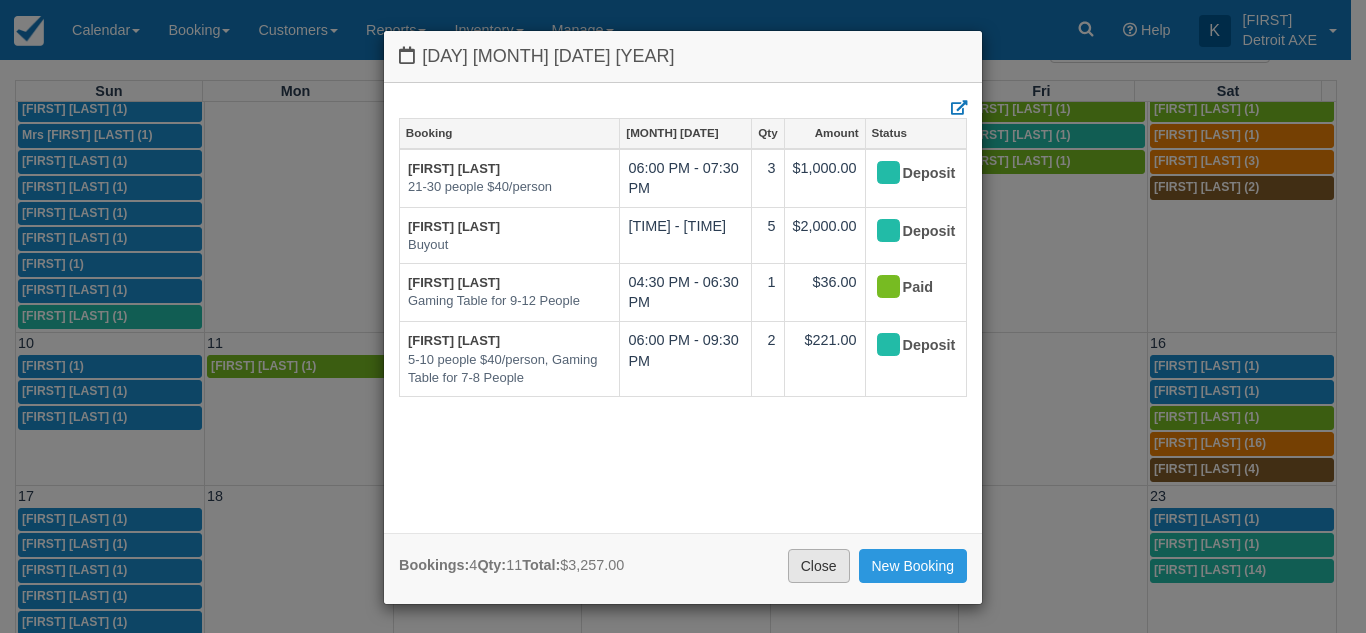 click on "Close" at bounding box center [819, 566] 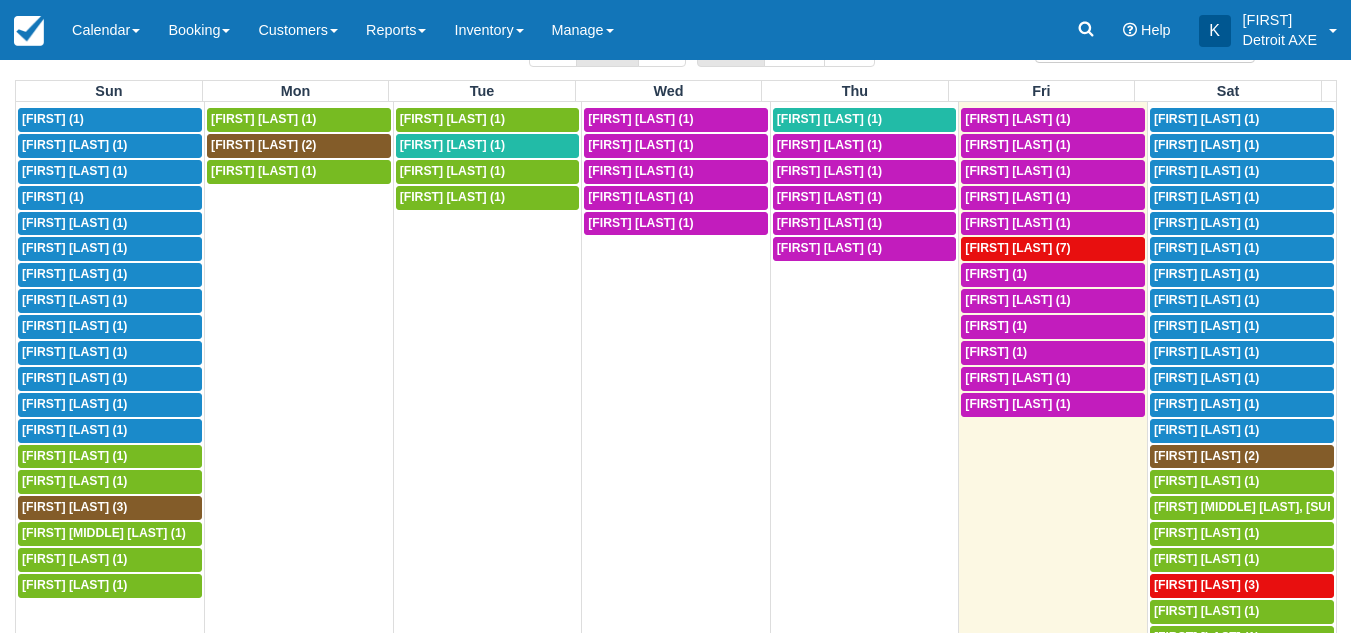 scroll, scrollTop: 0, scrollLeft: 0, axis: both 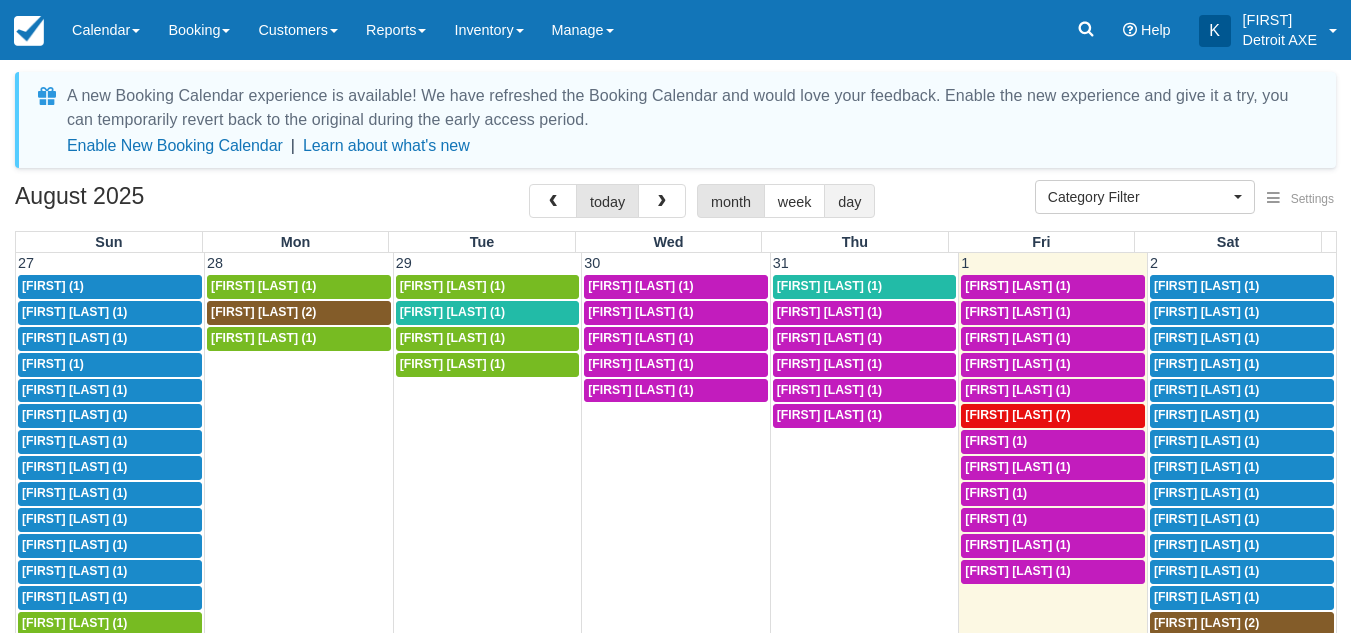 click on "day" at bounding box center [849, 201] 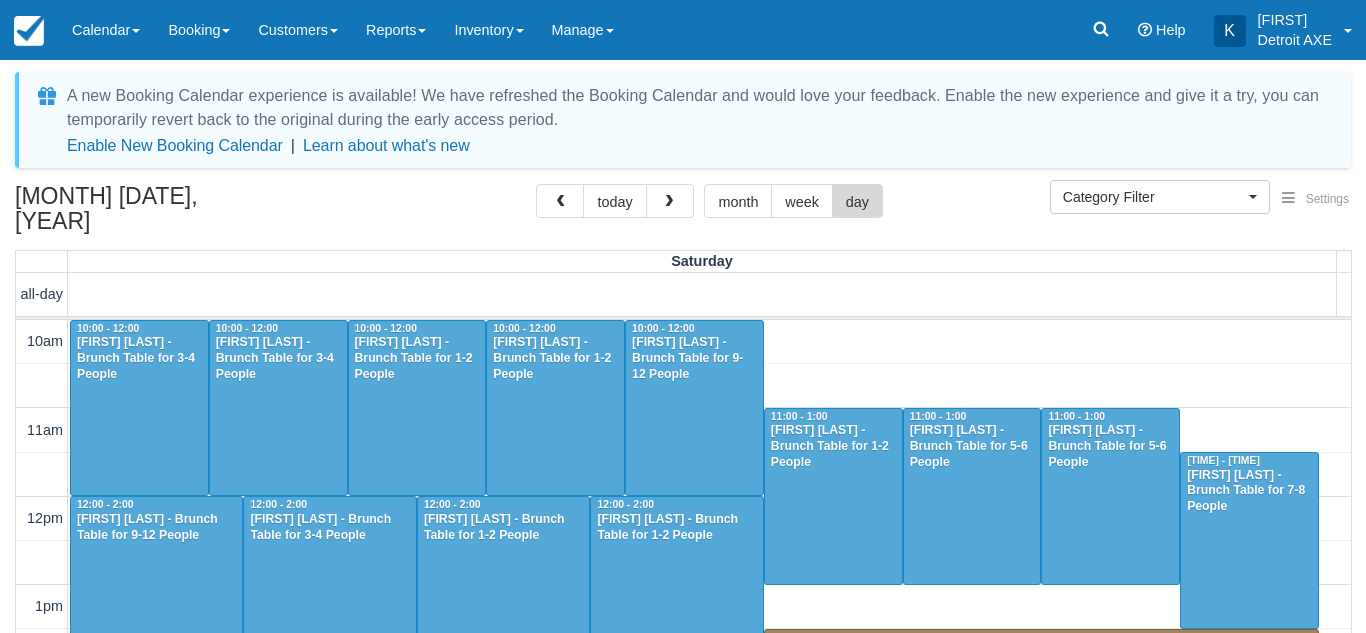 scroll, scrollTop: 910, scrollLeft: 0, axis: vertical 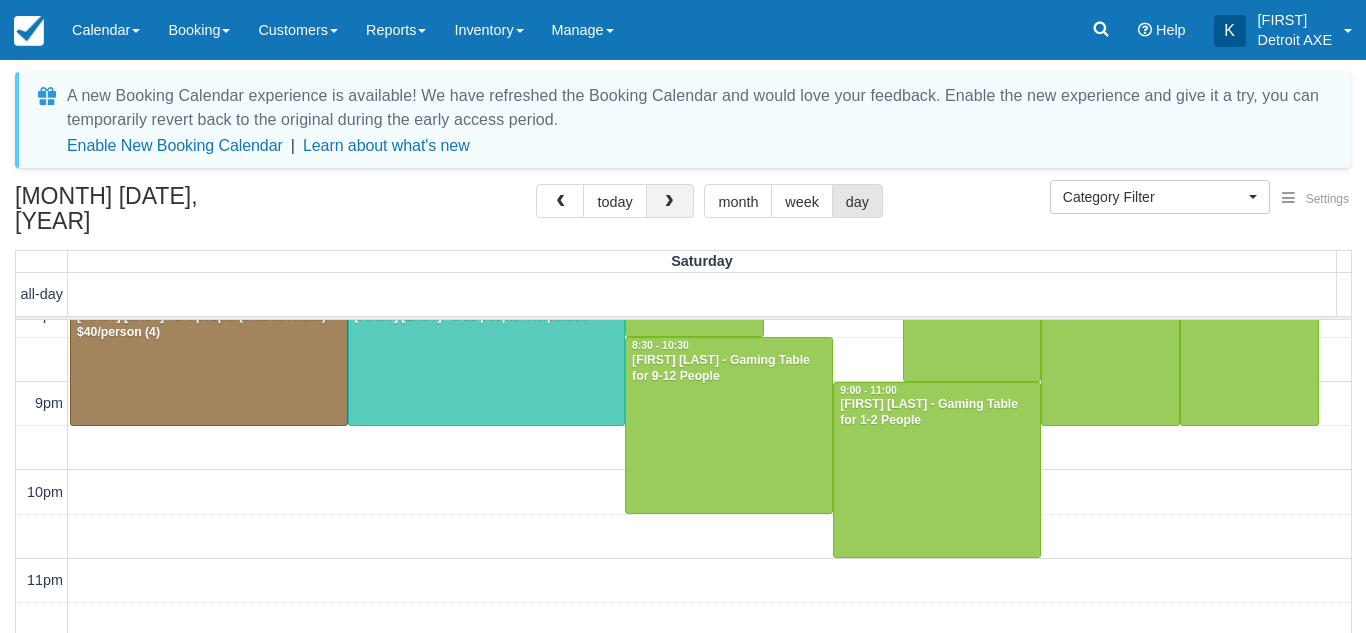click at bounding box center (669, 202) 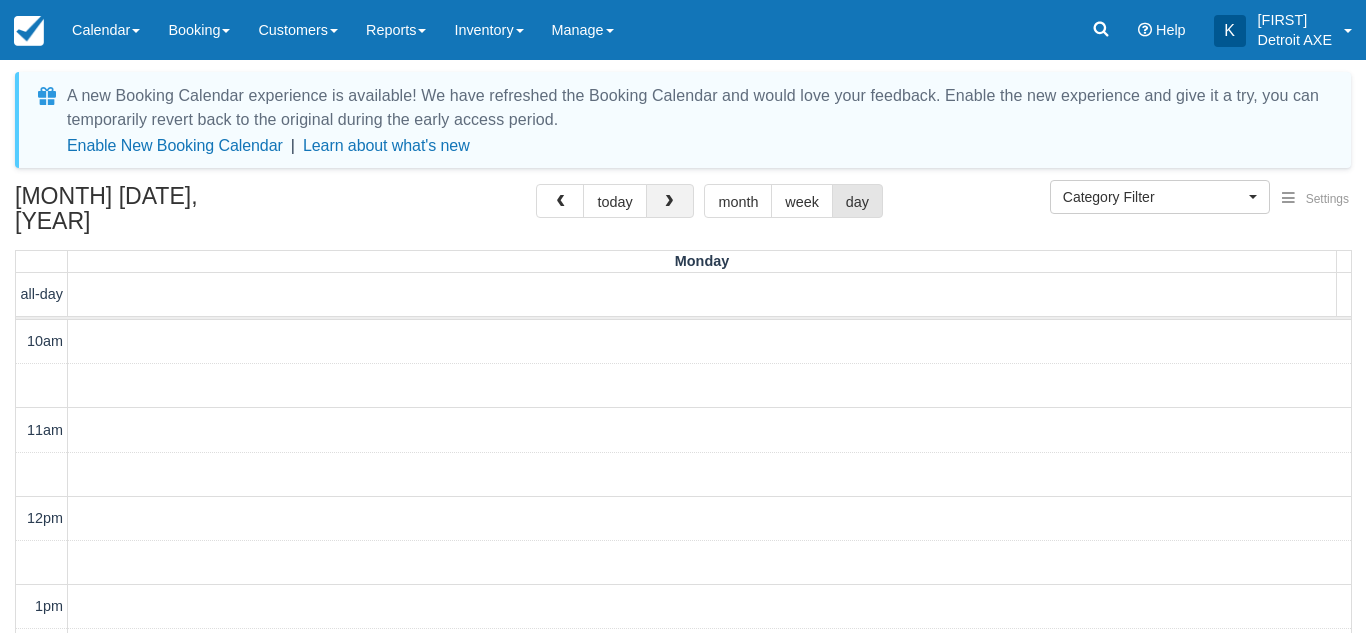 click at bounding box center (669, 202) 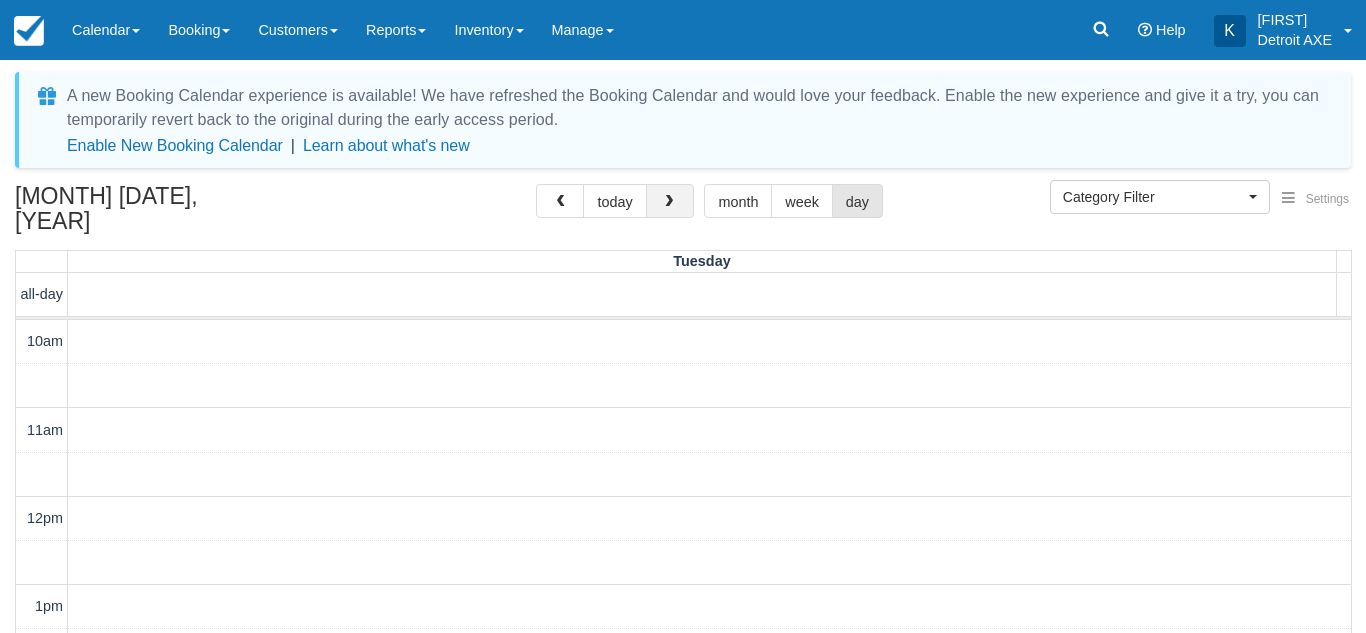 click at bounding box center (669, 202) 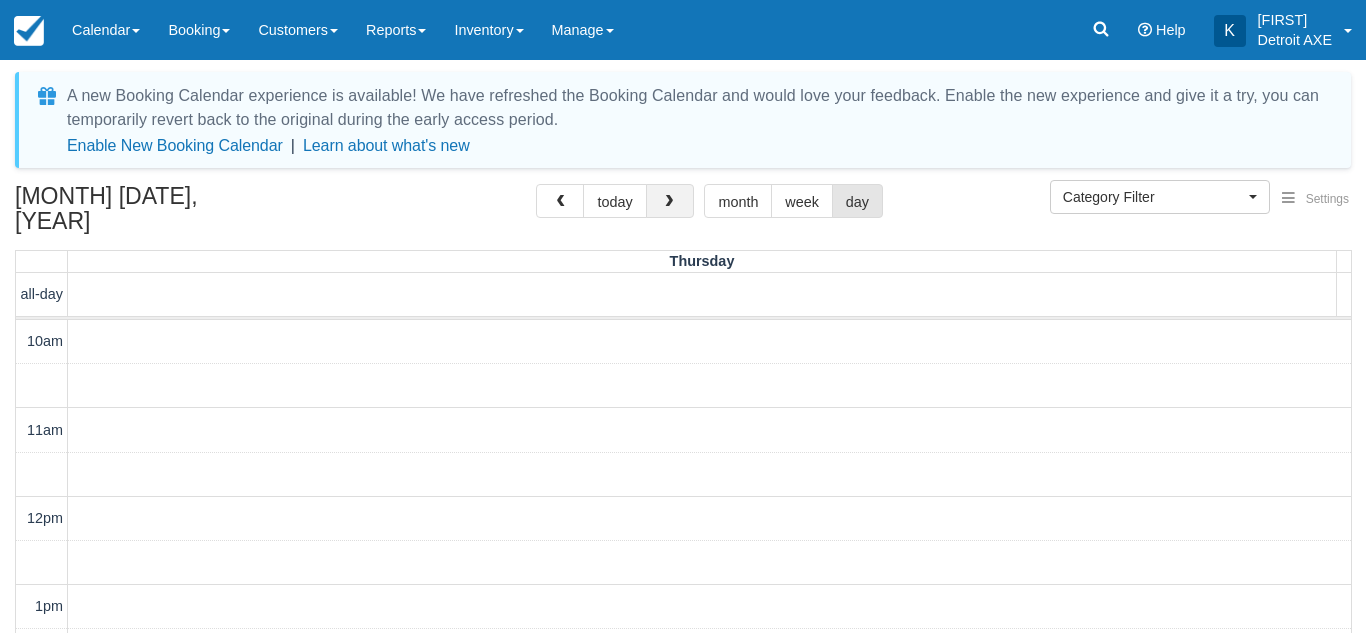scroll, scrollTop: 910, scrollLeft: 0, axis: vertical 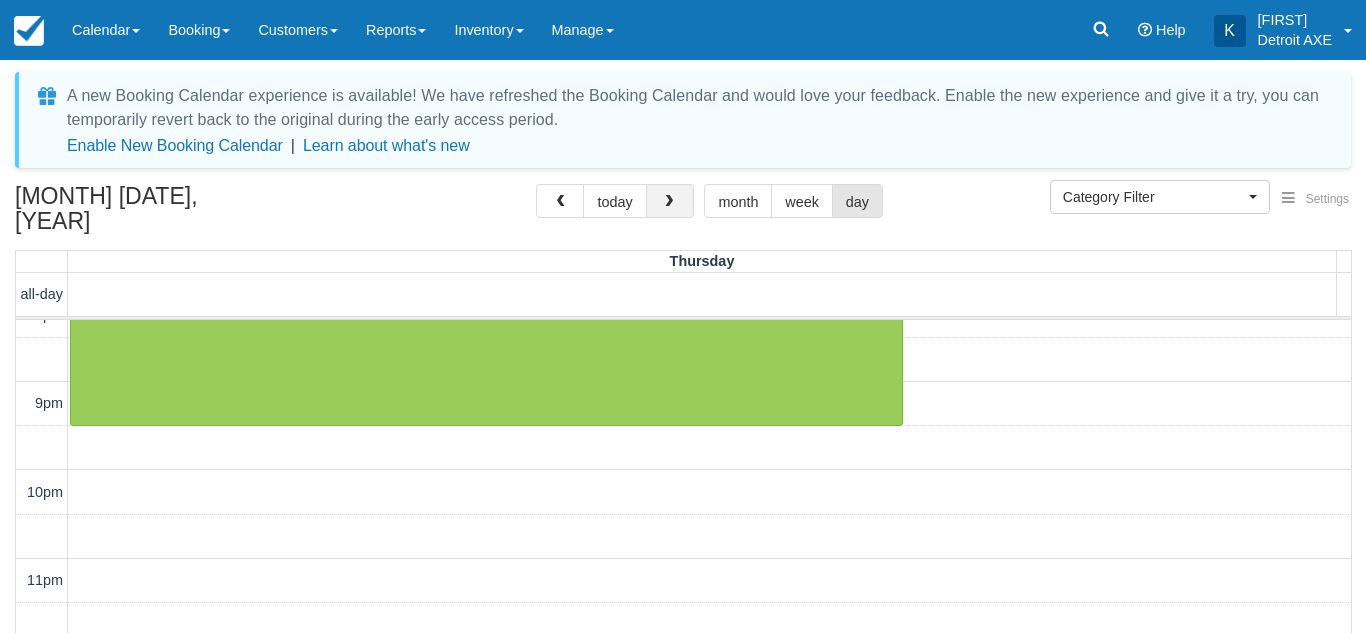 click at bounding box center (669, 202) 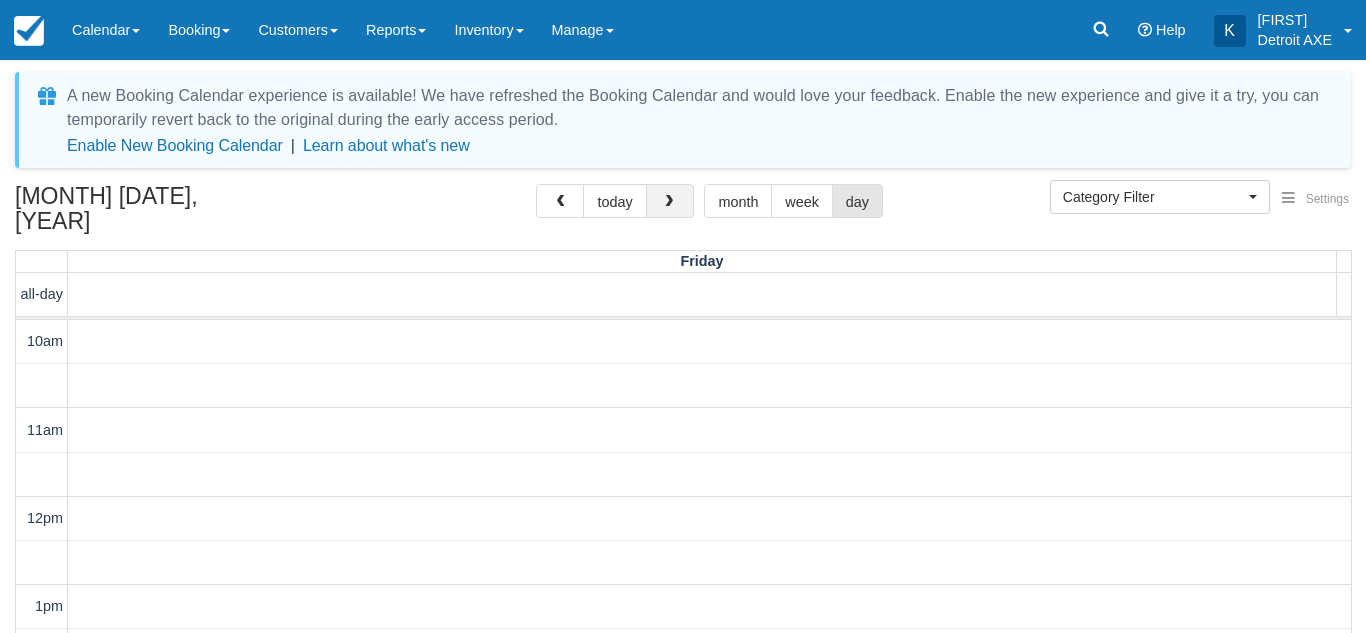 click at bounding box center [669, 202] 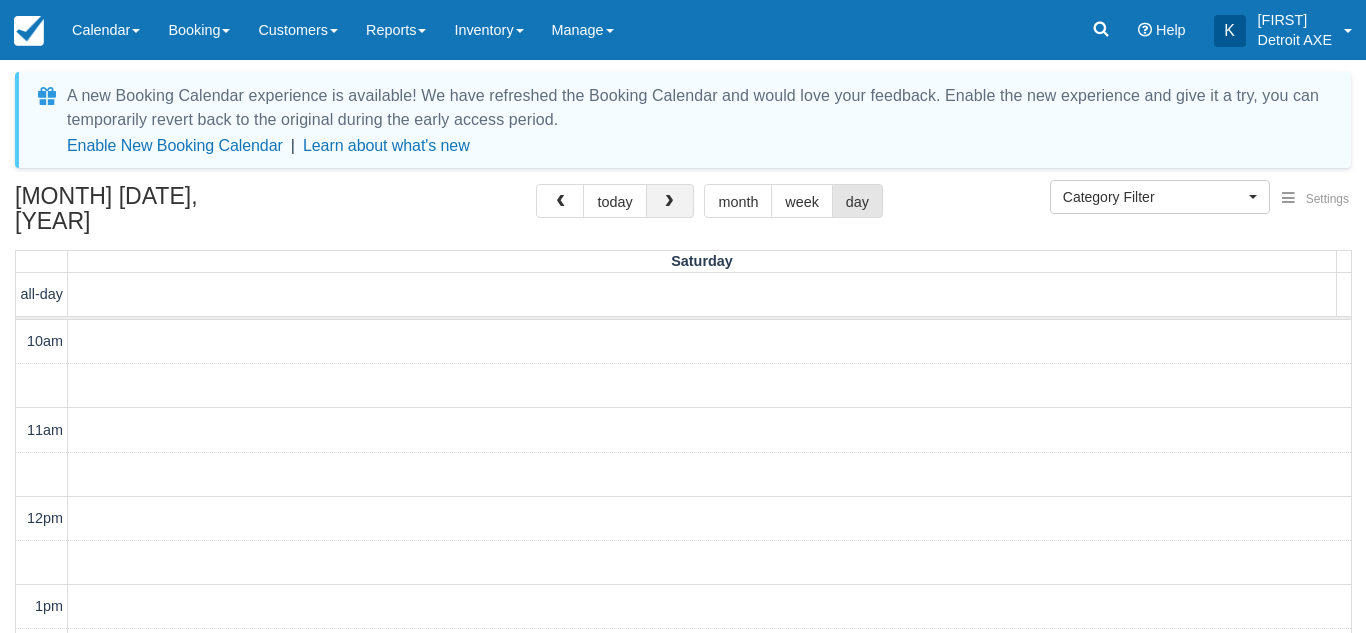 click at bounding box center (669, 202) 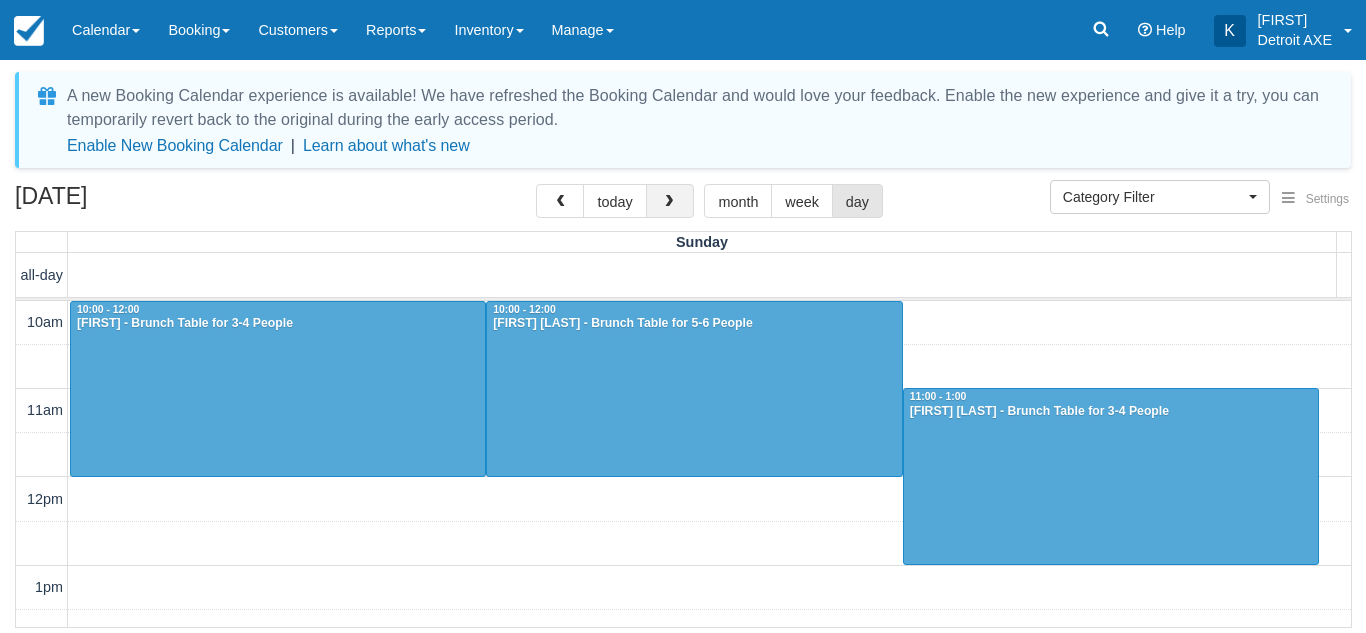 click at bounding box center (669, 202) 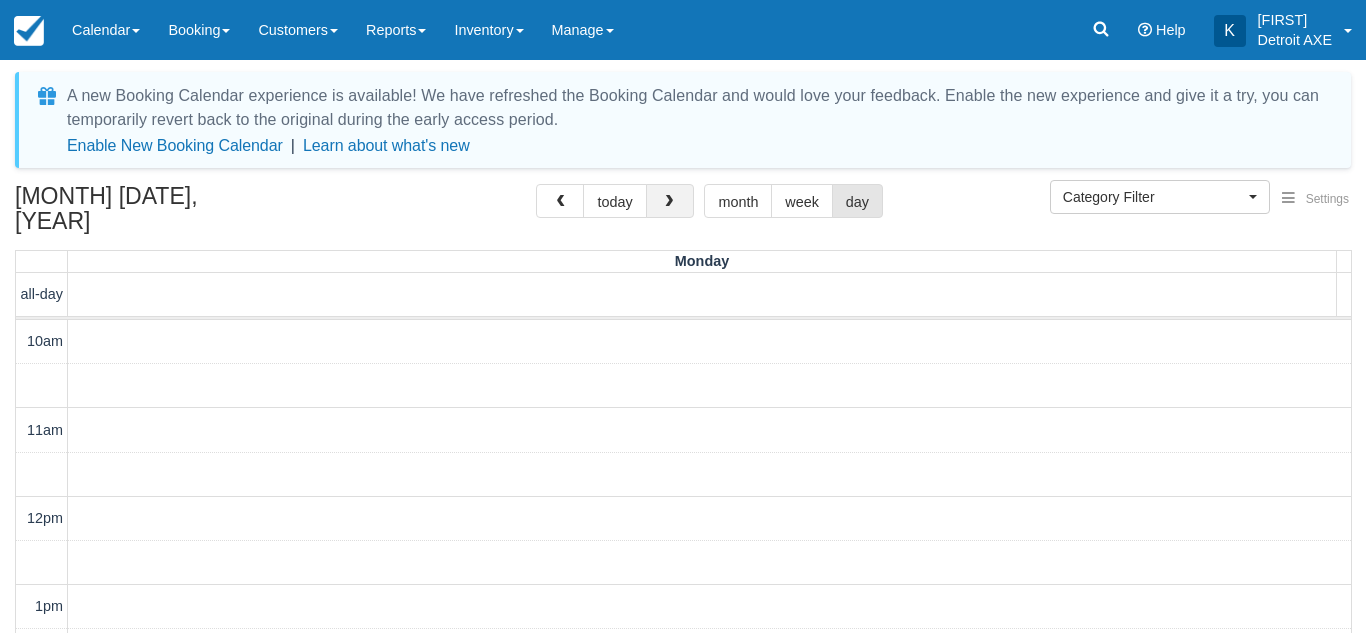 scroll, scrollTop: 910, scrollLeft: 0, axis: vertical 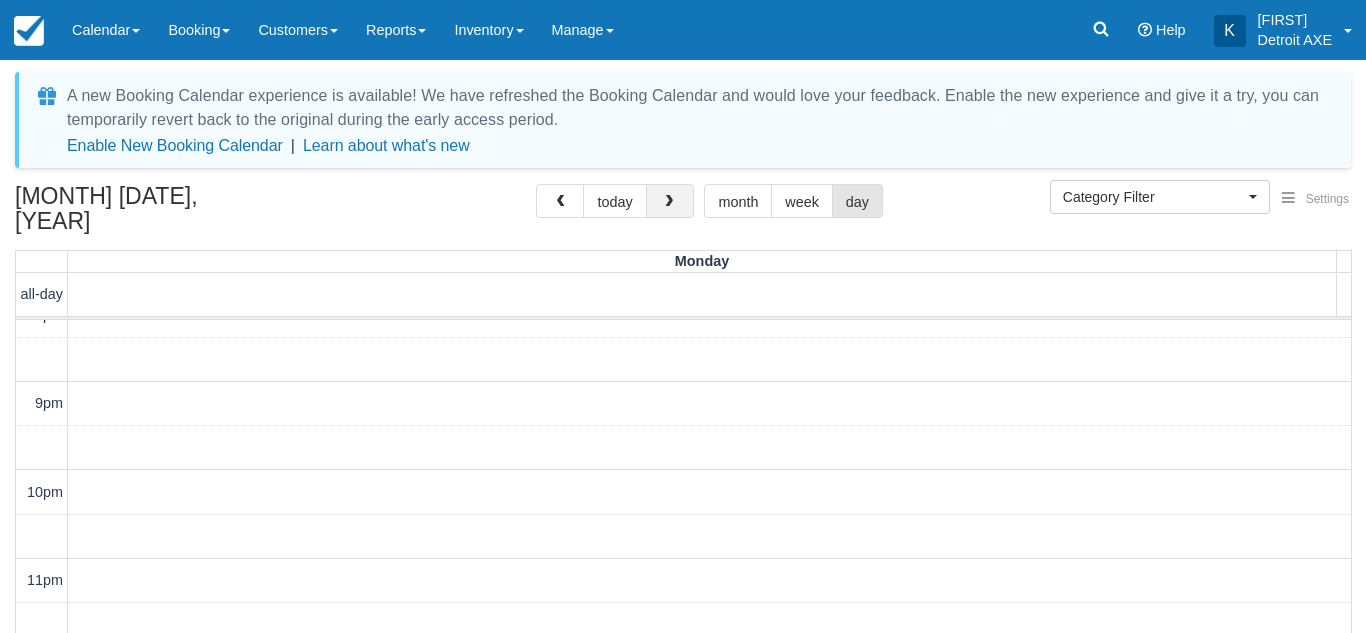 click at bounding box center [669, 202] 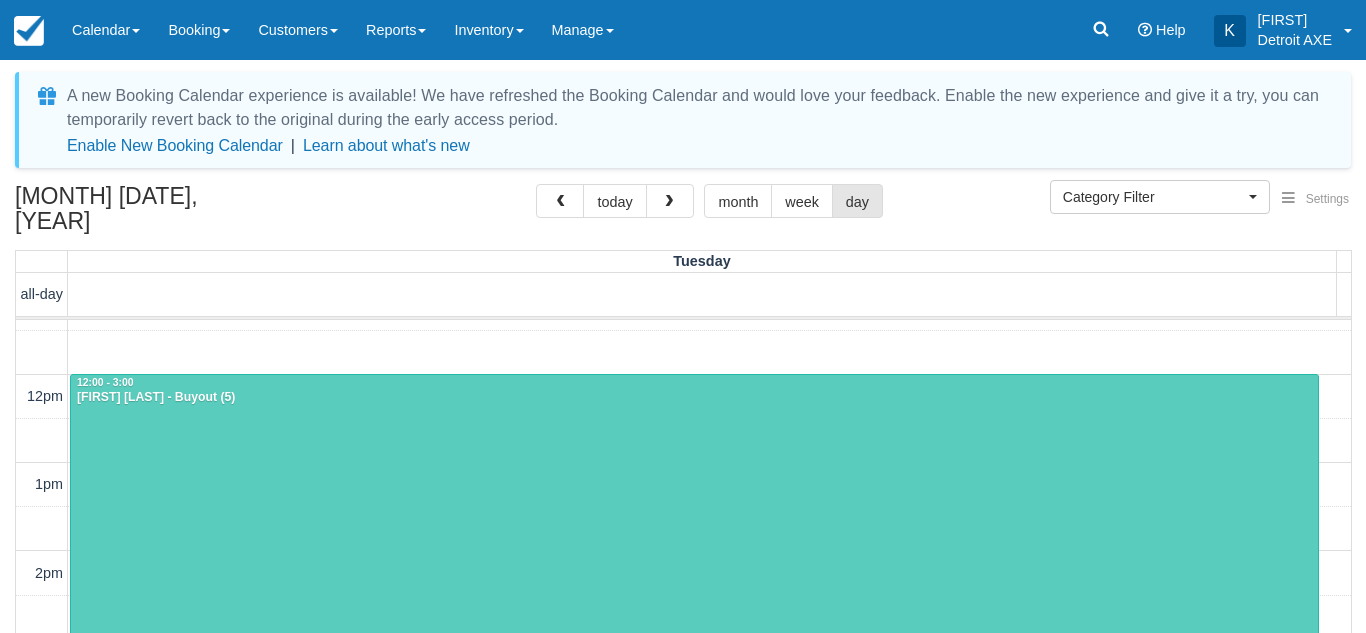 scroll, scrollTop: 120, scrollLeft: 0, axis: vertical 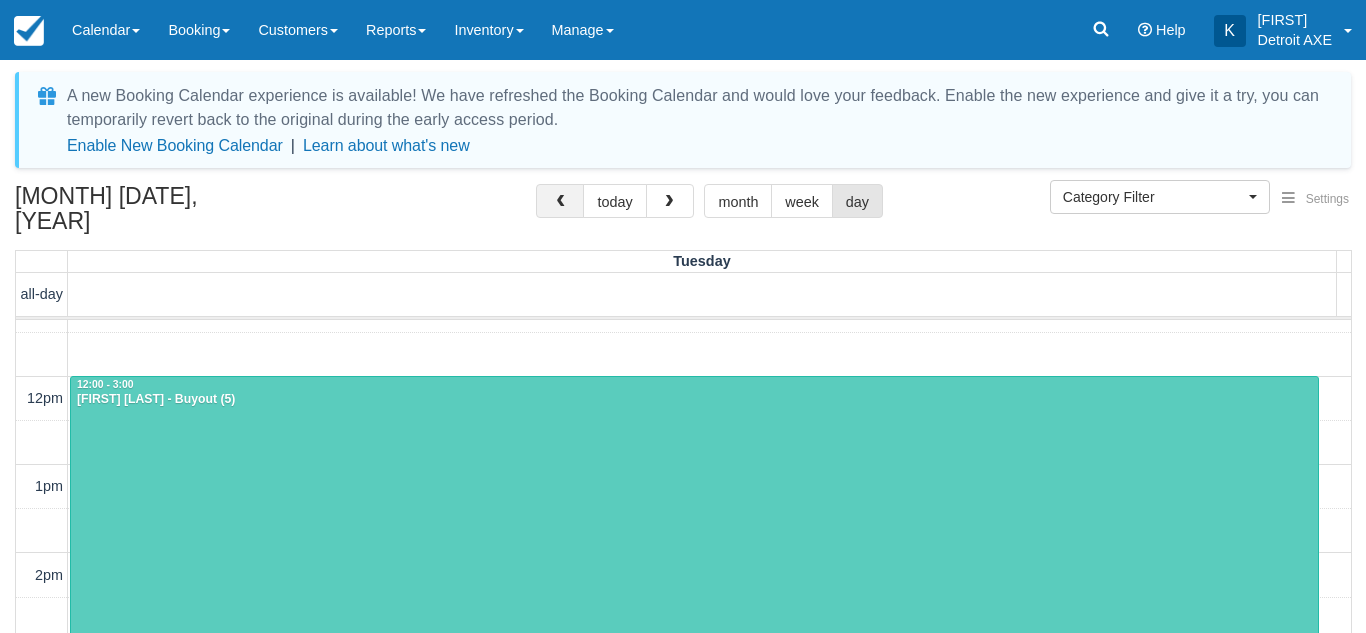 click at bounding box center (560, 201) 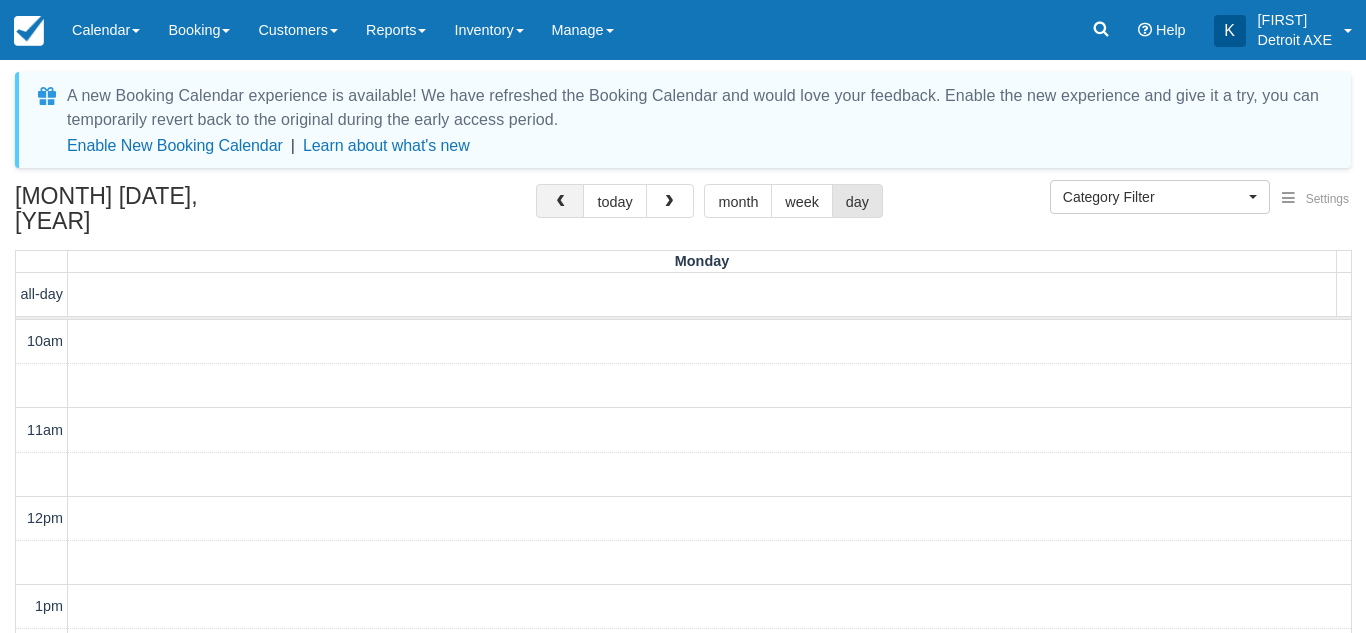 click at bounding box center [560, 201] 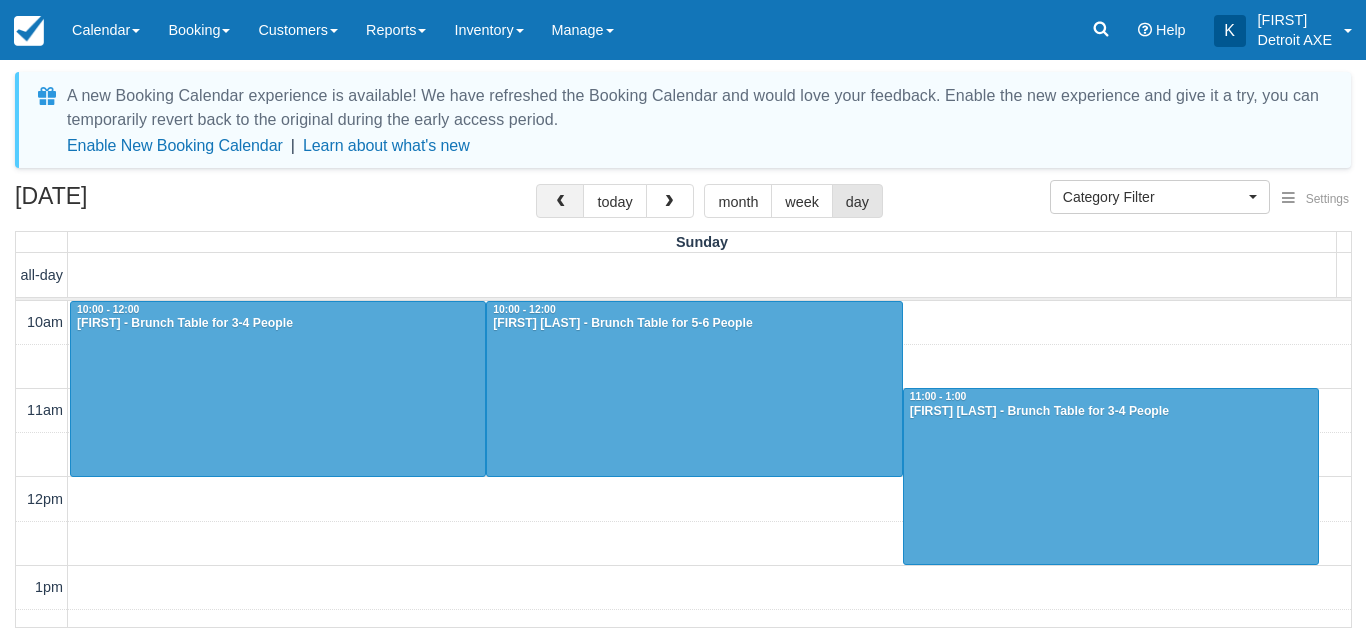 click at bounding box center [560, 201] 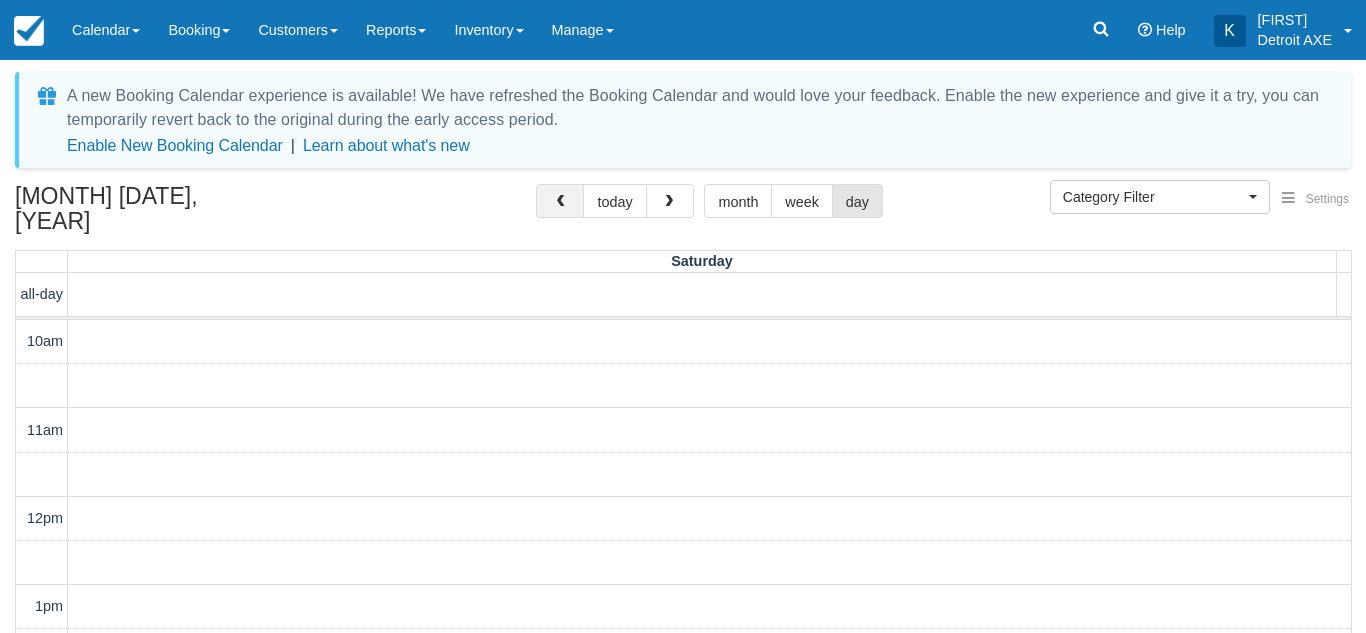 click at bounding box center [560, 201] 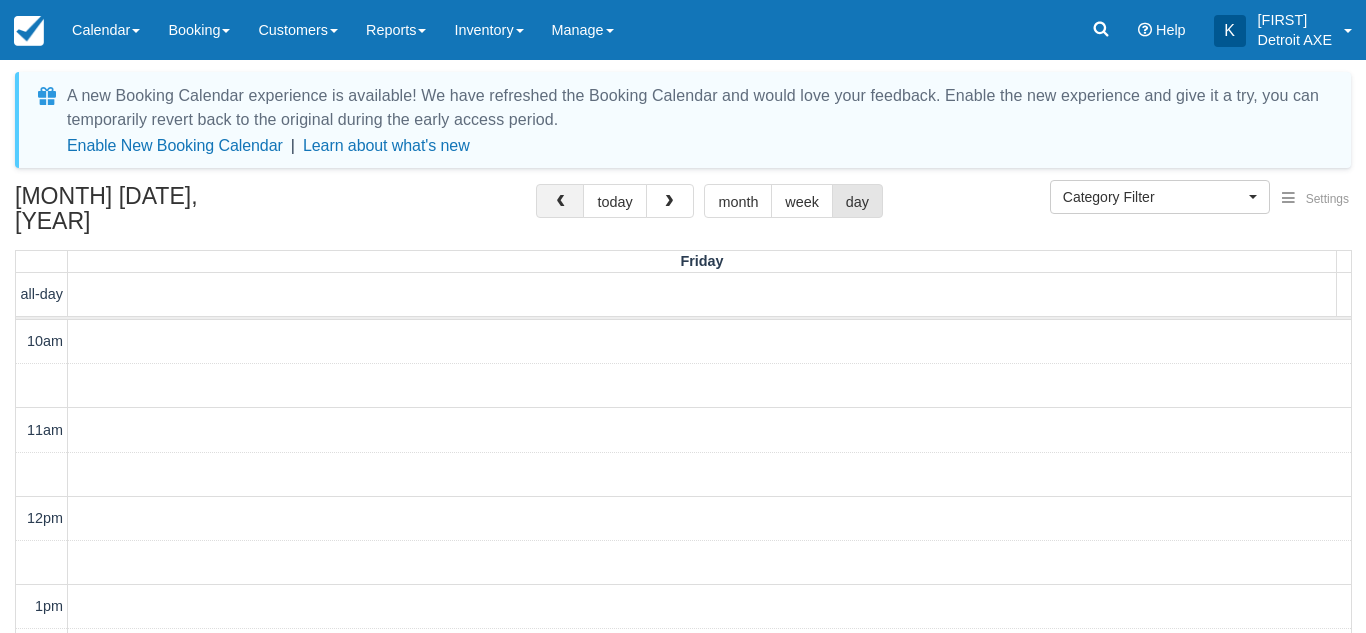 scroll, scrollTop: 910, scrollLeft: 0, axis: vertical 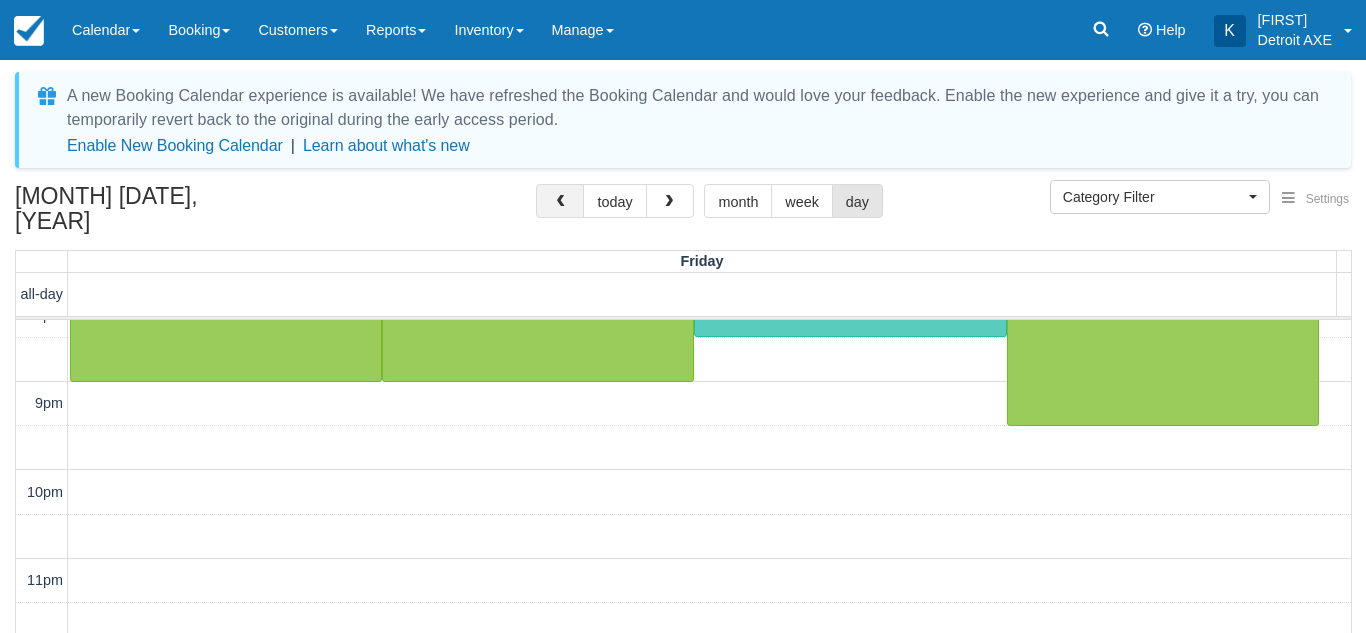click at bounding box center [560, 201] 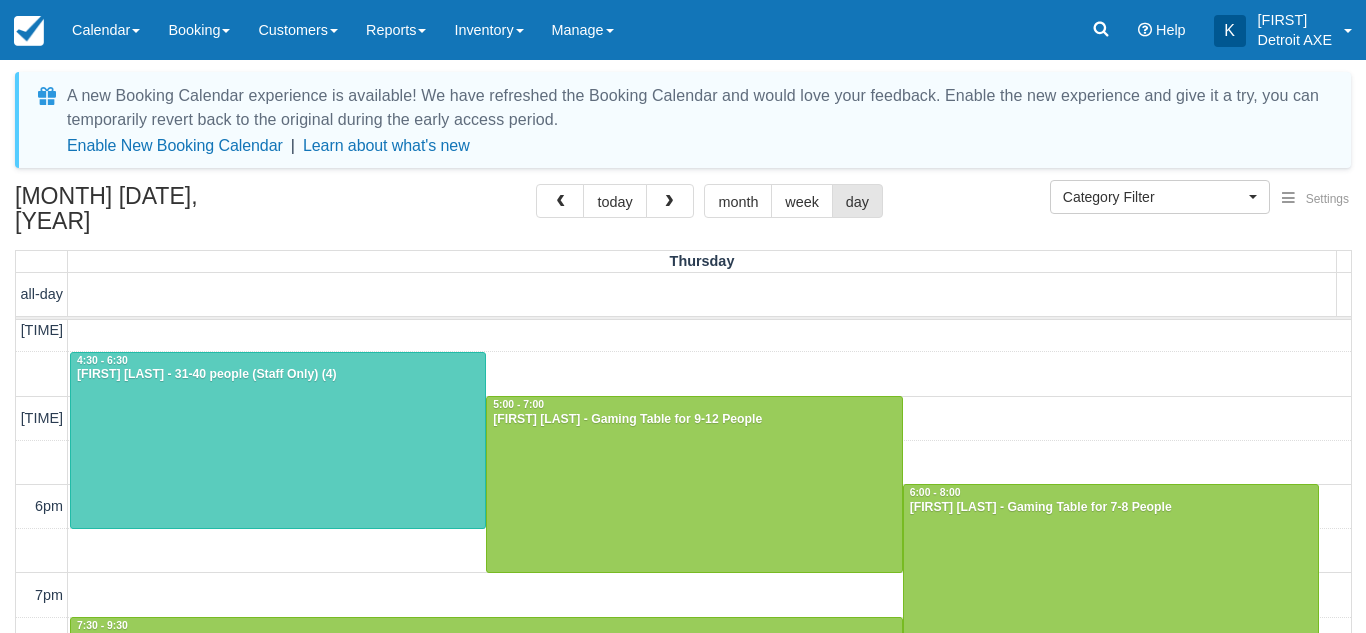 scroll, scrollTop: 543, scrollLeft: 0, axis: vertical 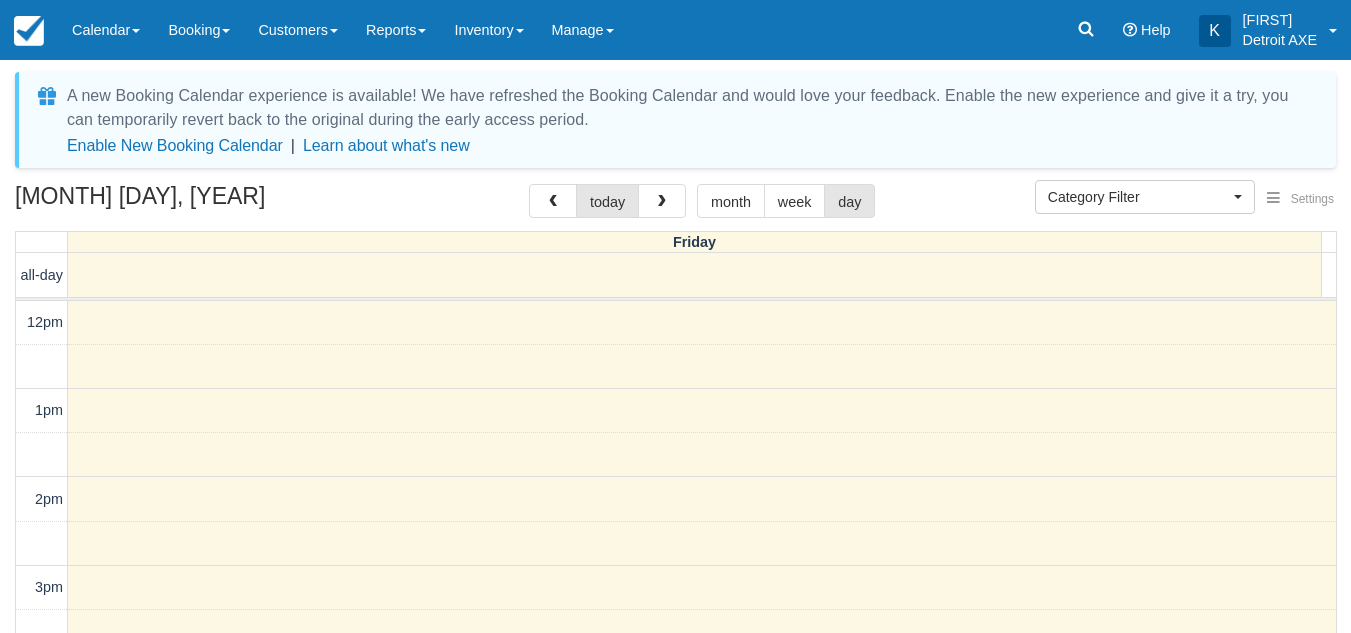select 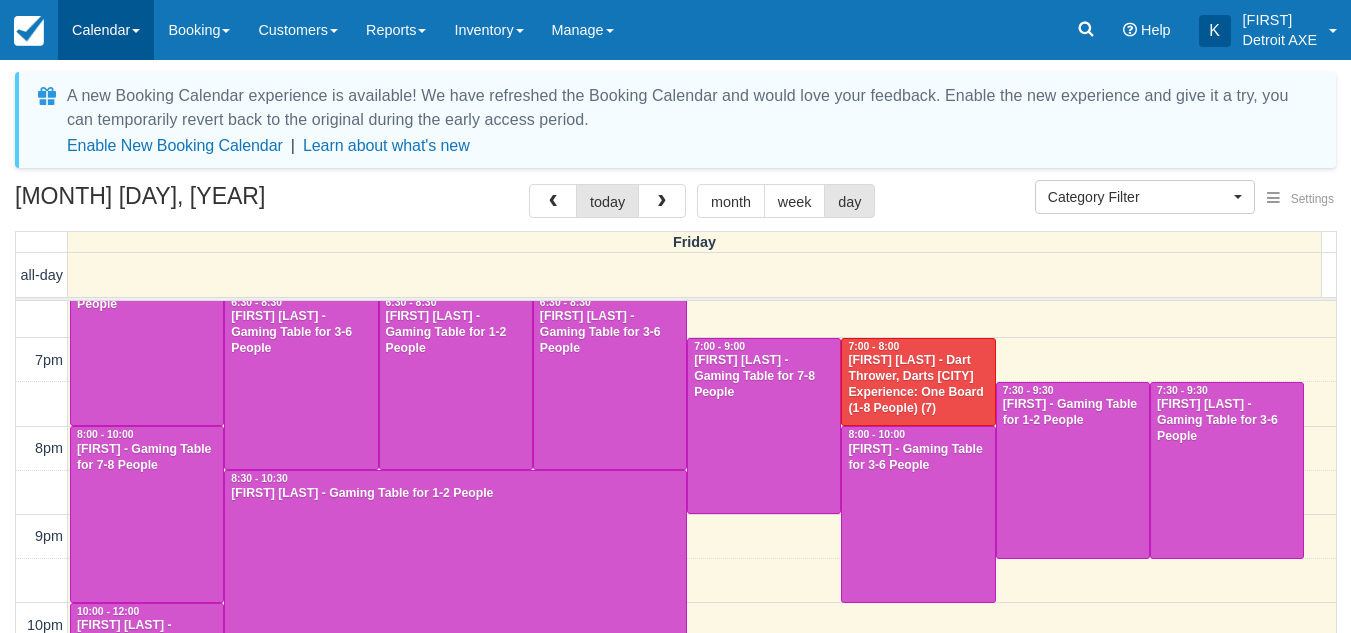 click on "Calendar" at bounding box center (106, 30) 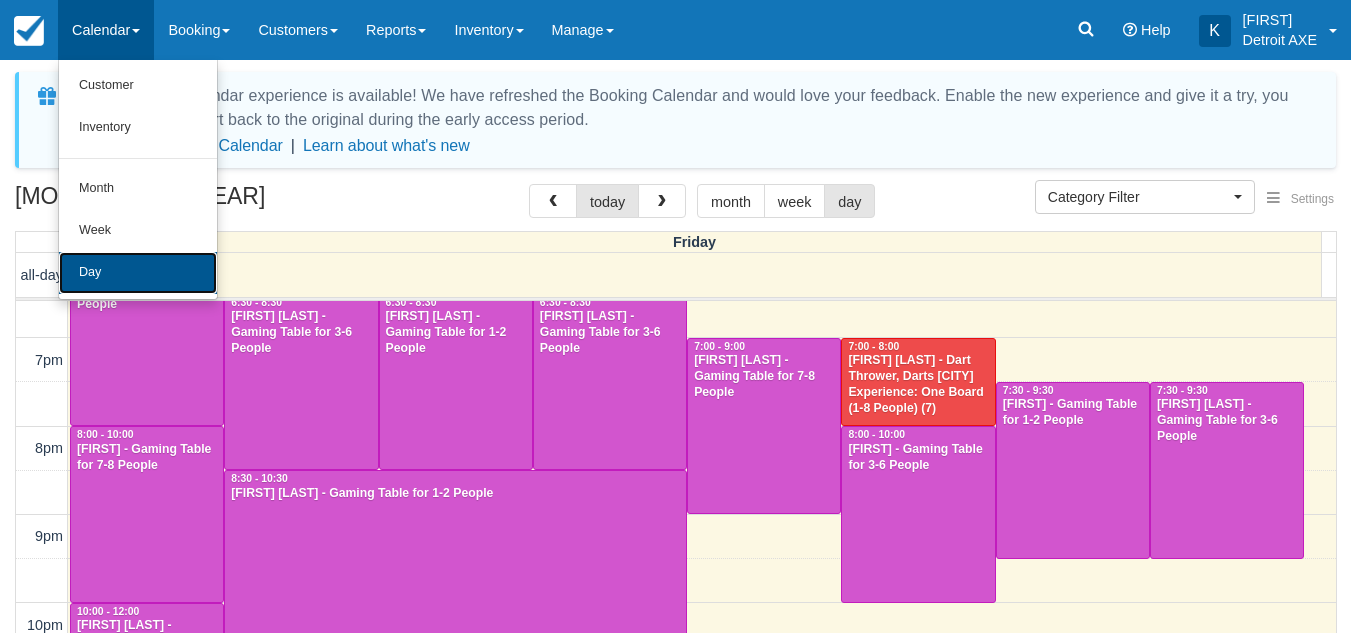 click on "Day" at bounding box center [138, 273] 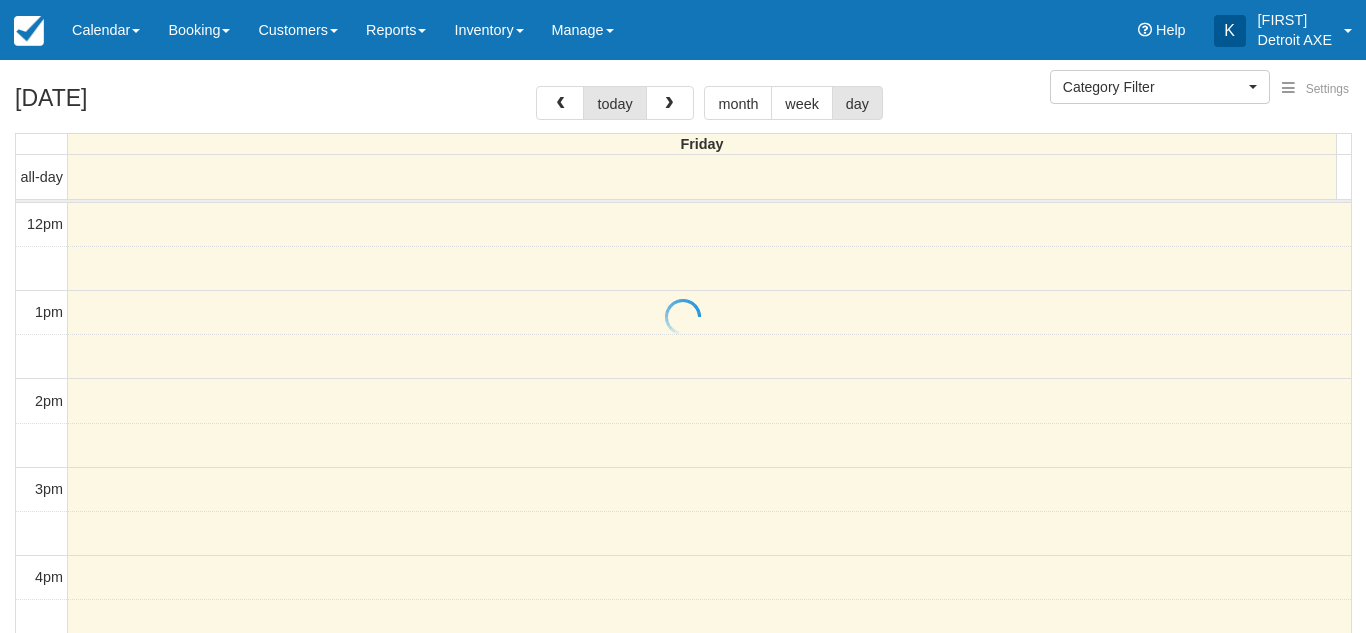 select 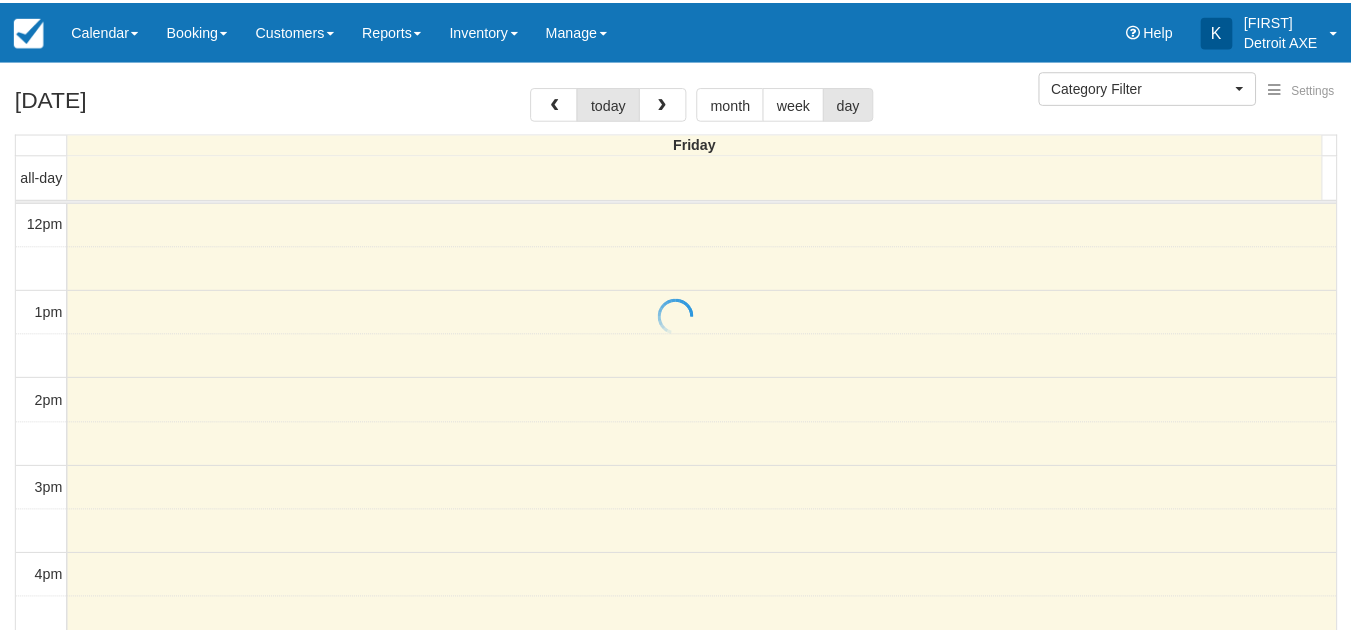 scroll, scrollTop: 0, scrollLeft: 0, axis: both 